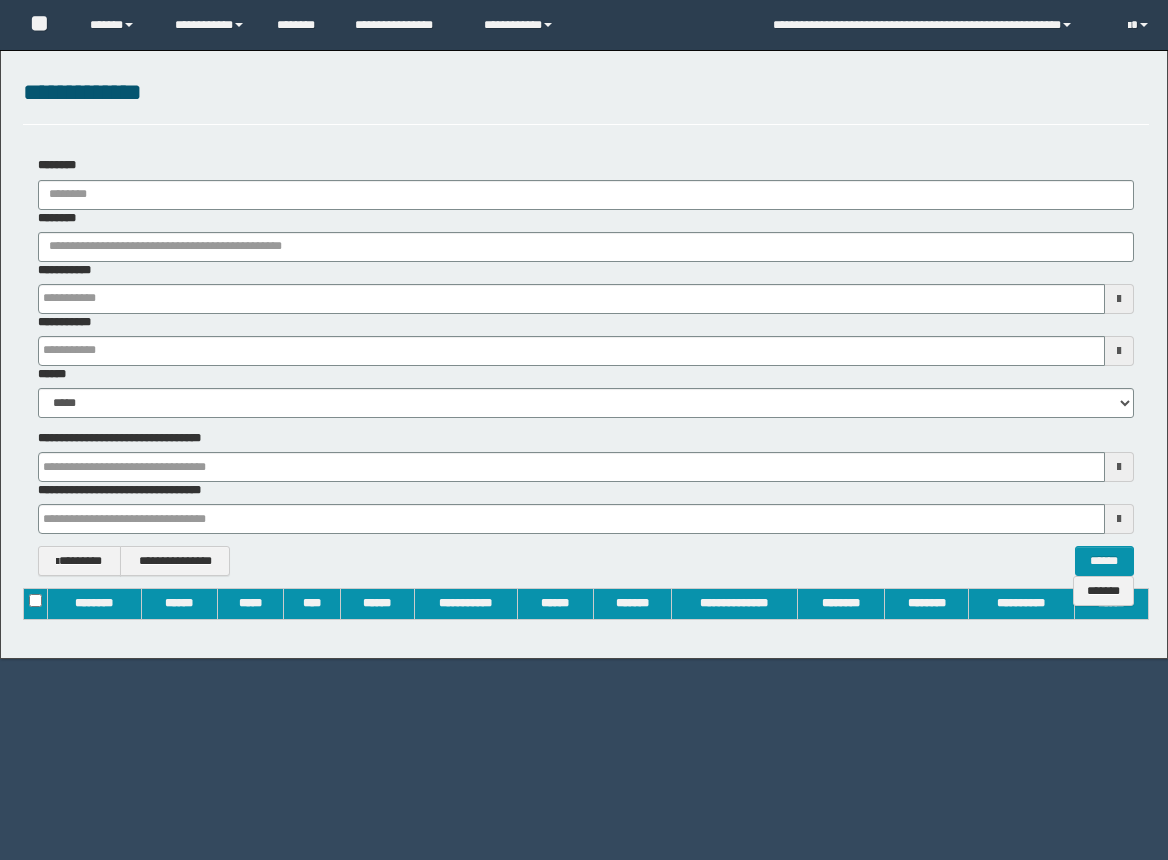scroll, scrollTop: 0, scrollLeft: 0, axis: both 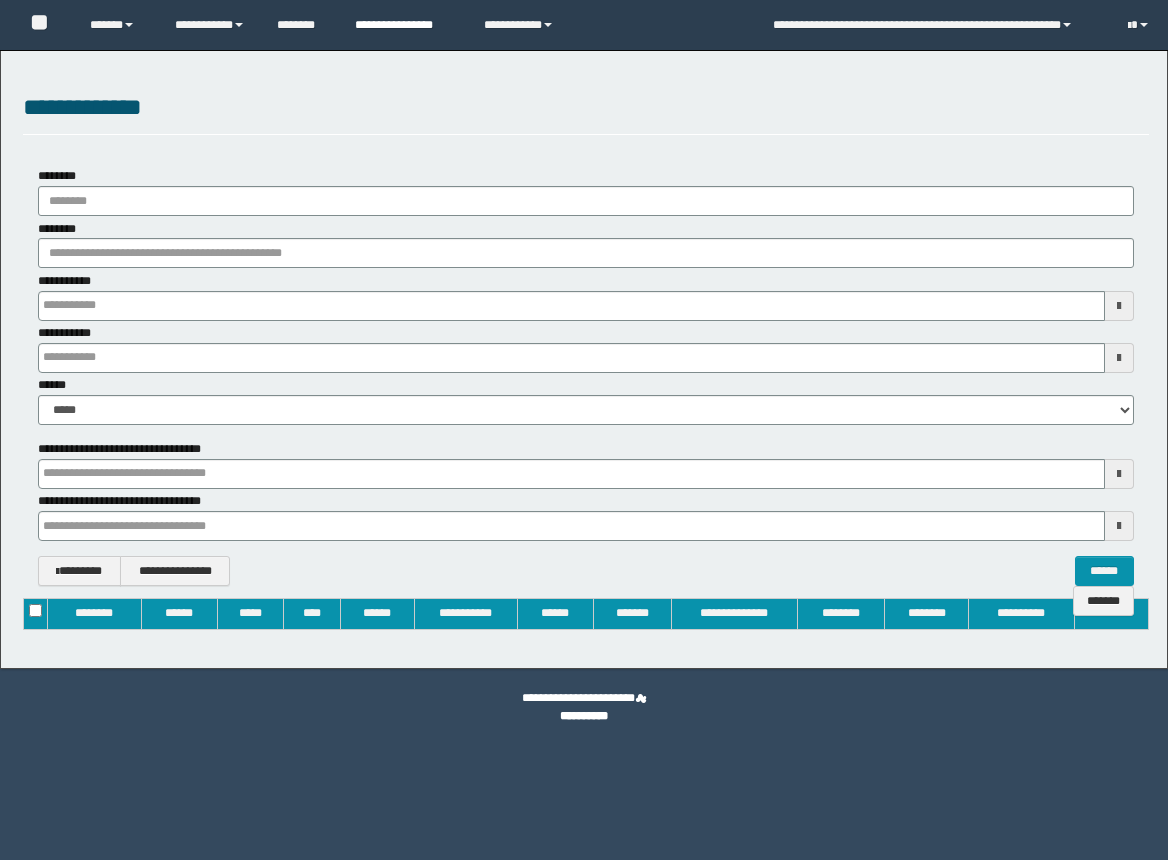 type on "**********" 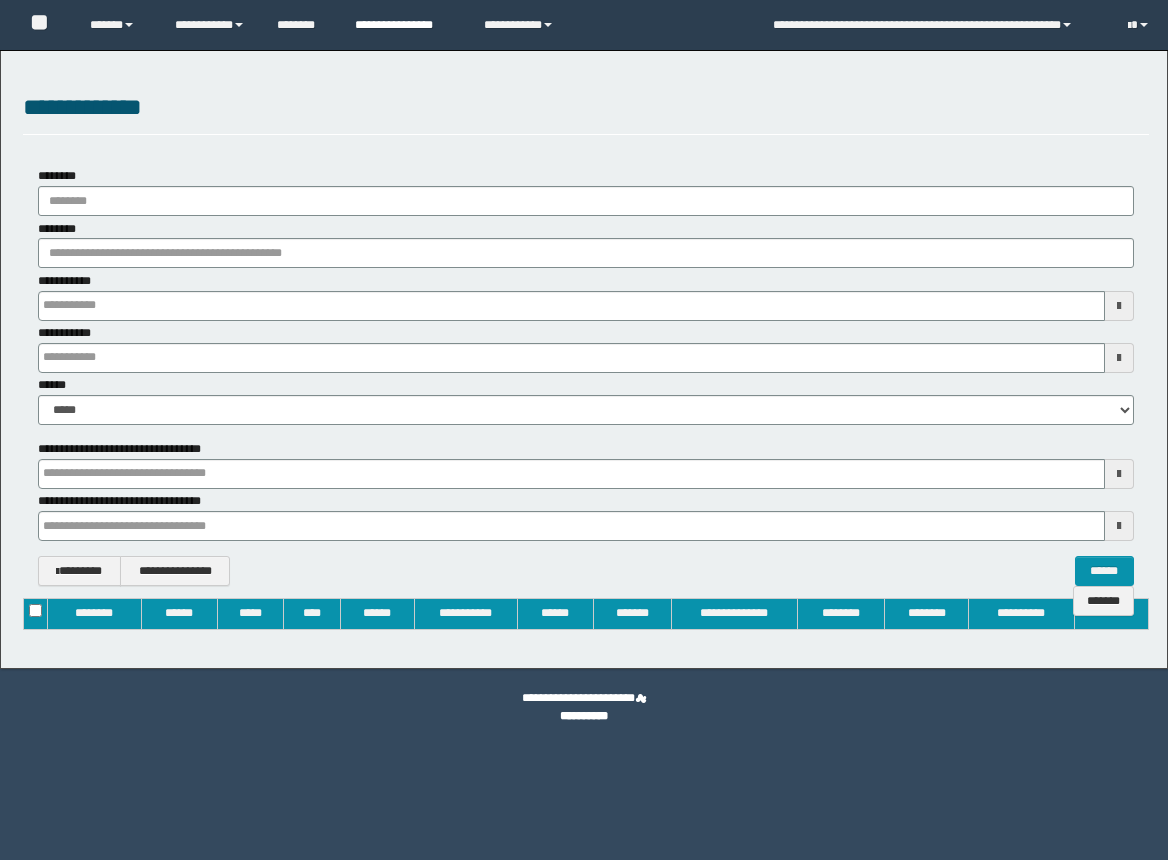 type on "**********" 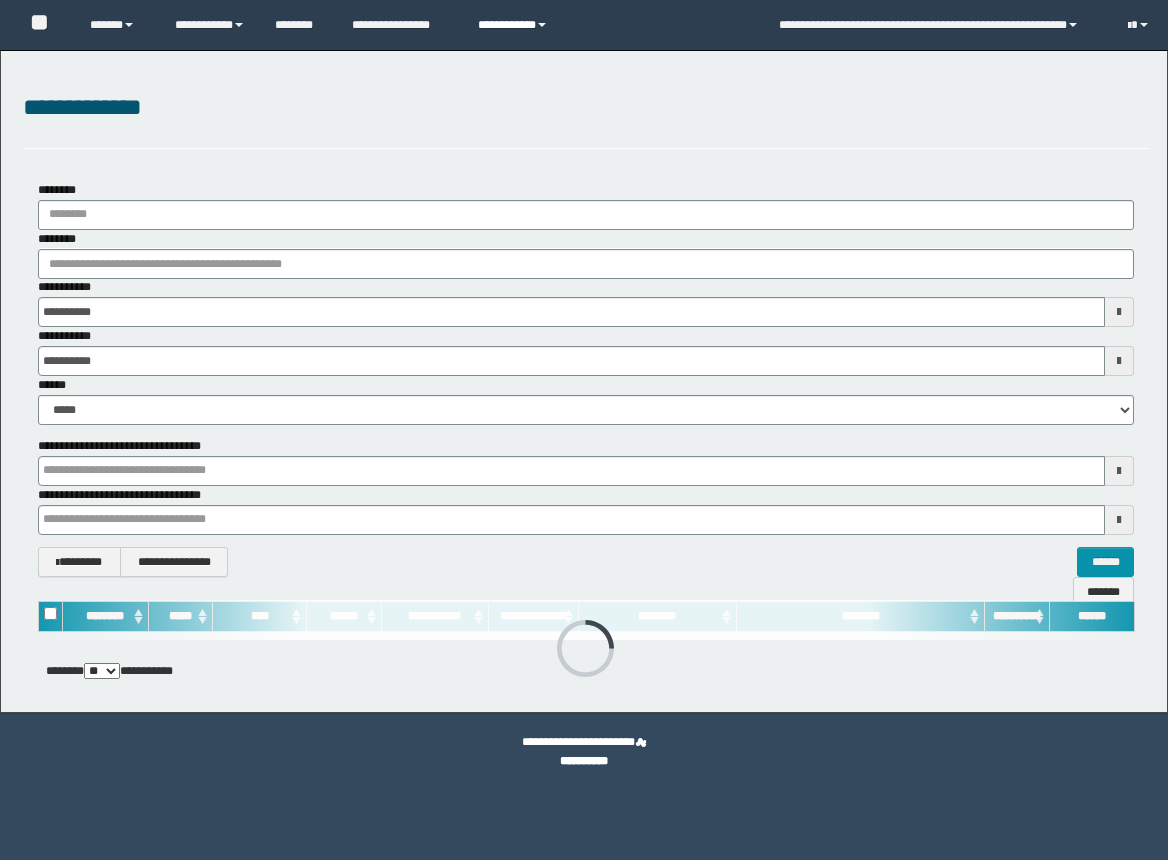 scroll, scrollTop: 0, scrollLeft: 0, axis: both 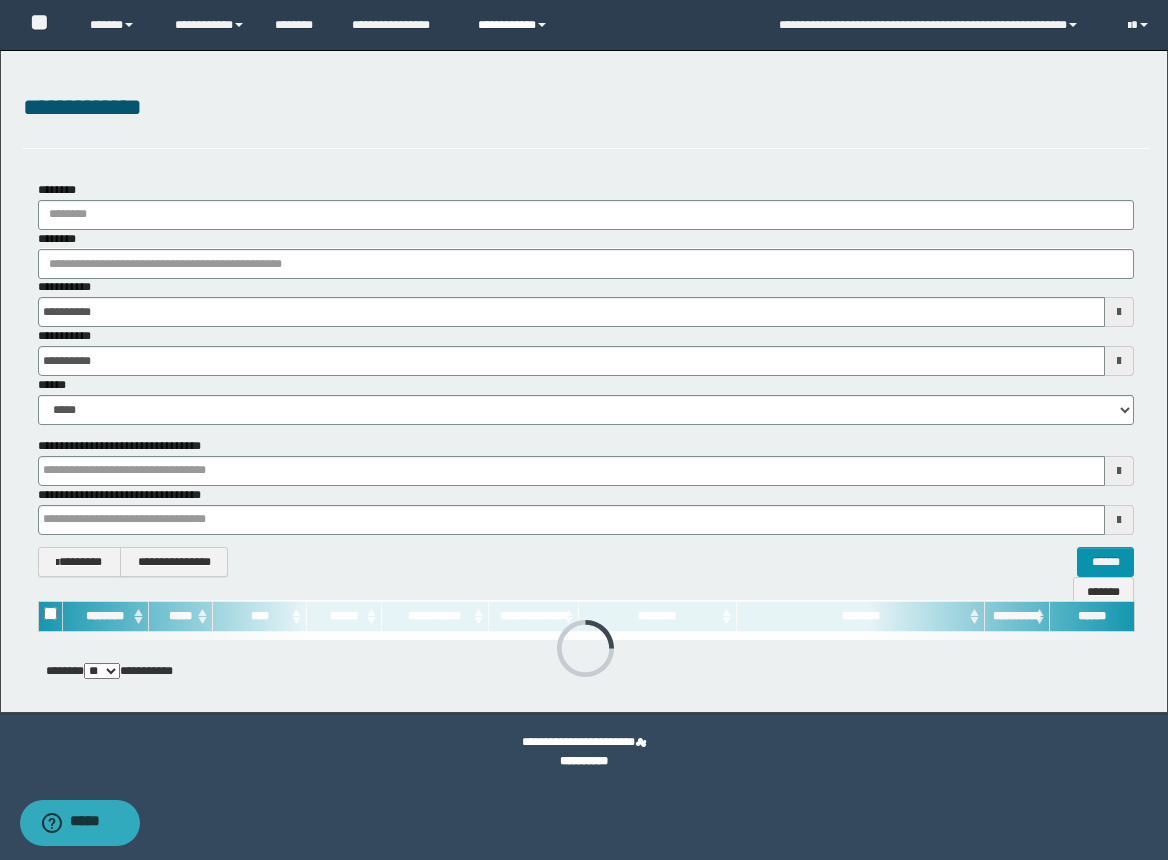 click on "**********" at bounding box center (515, 25) 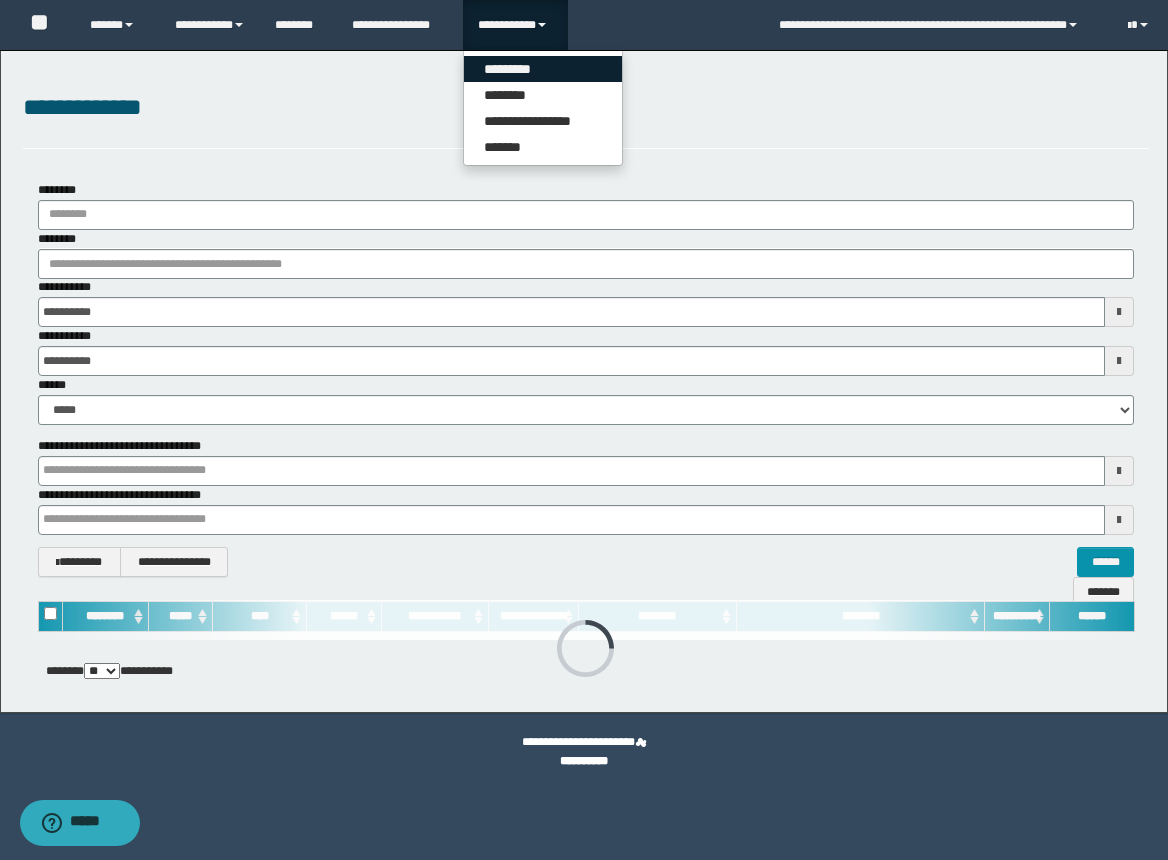 click on "*********" at bounding box center (543, 69) 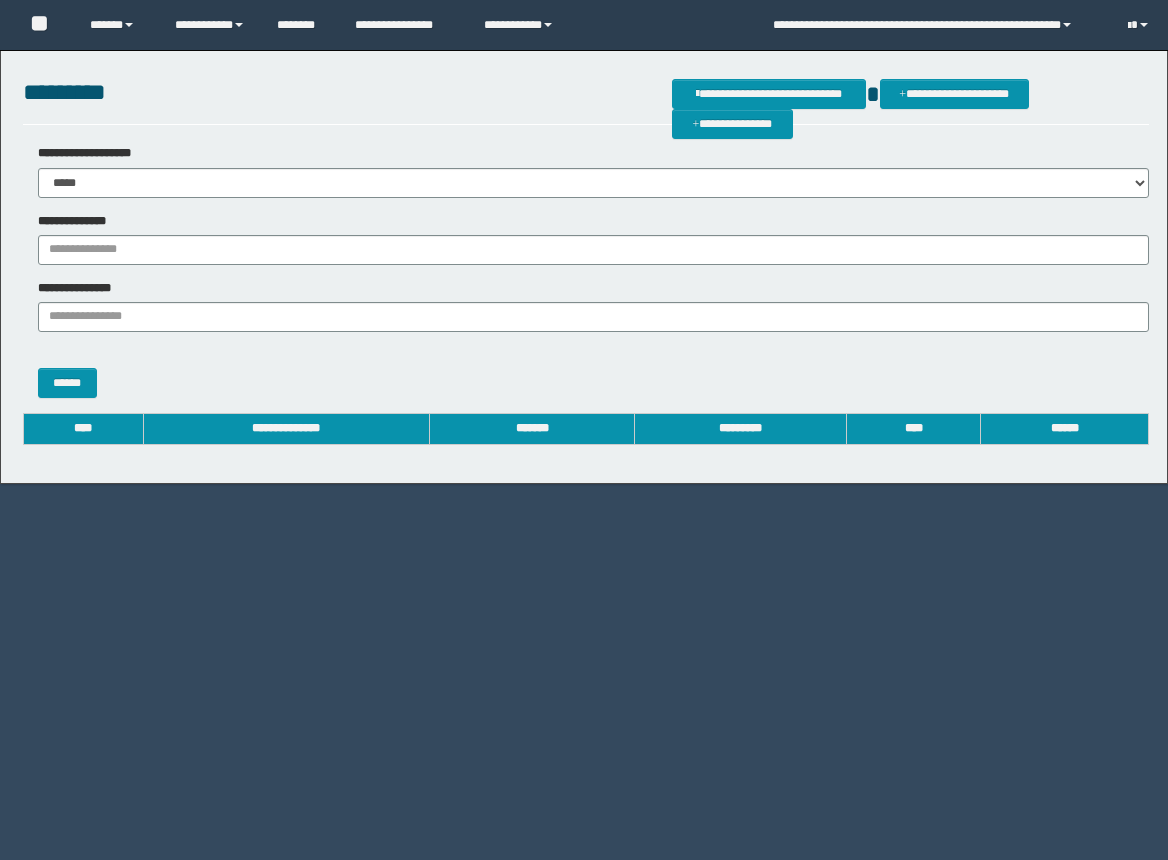scroll, scrollTop: 0, scrollLeft: 0, axis: both 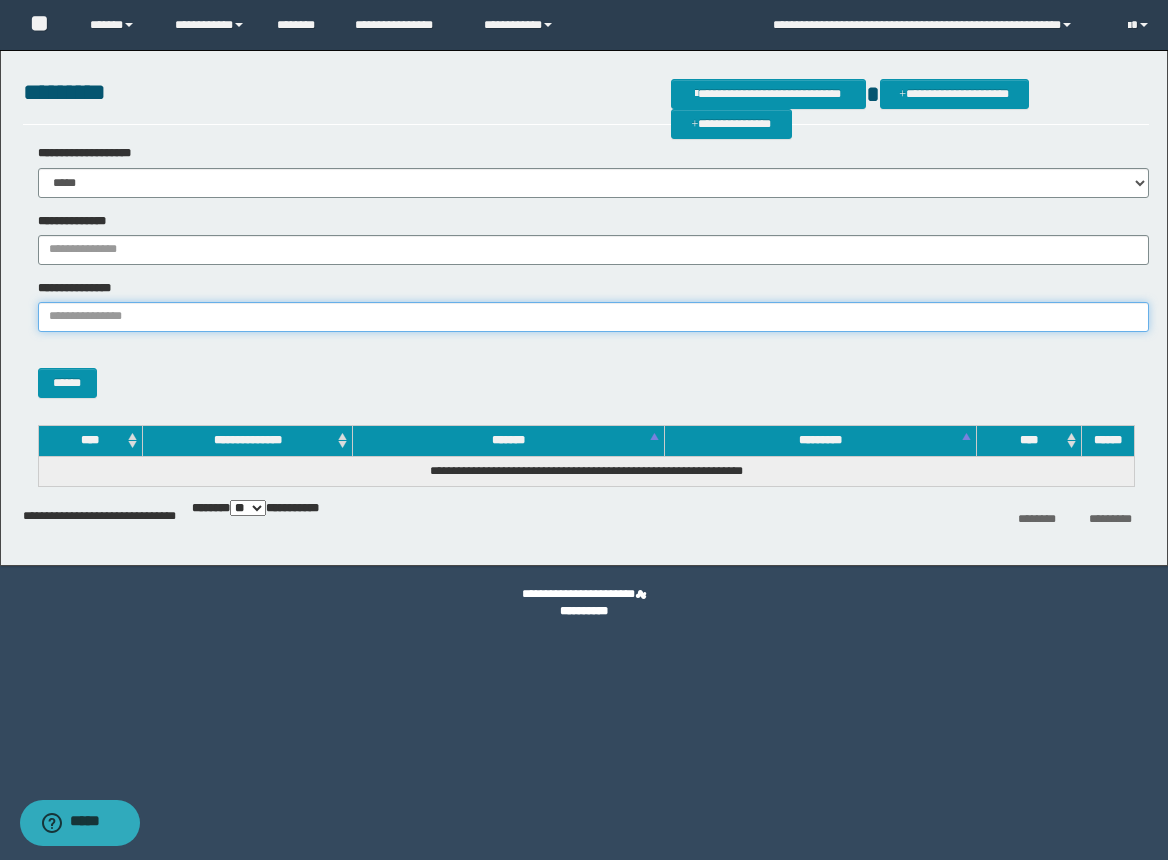 click on "**********" at bounding box center [593, 317] 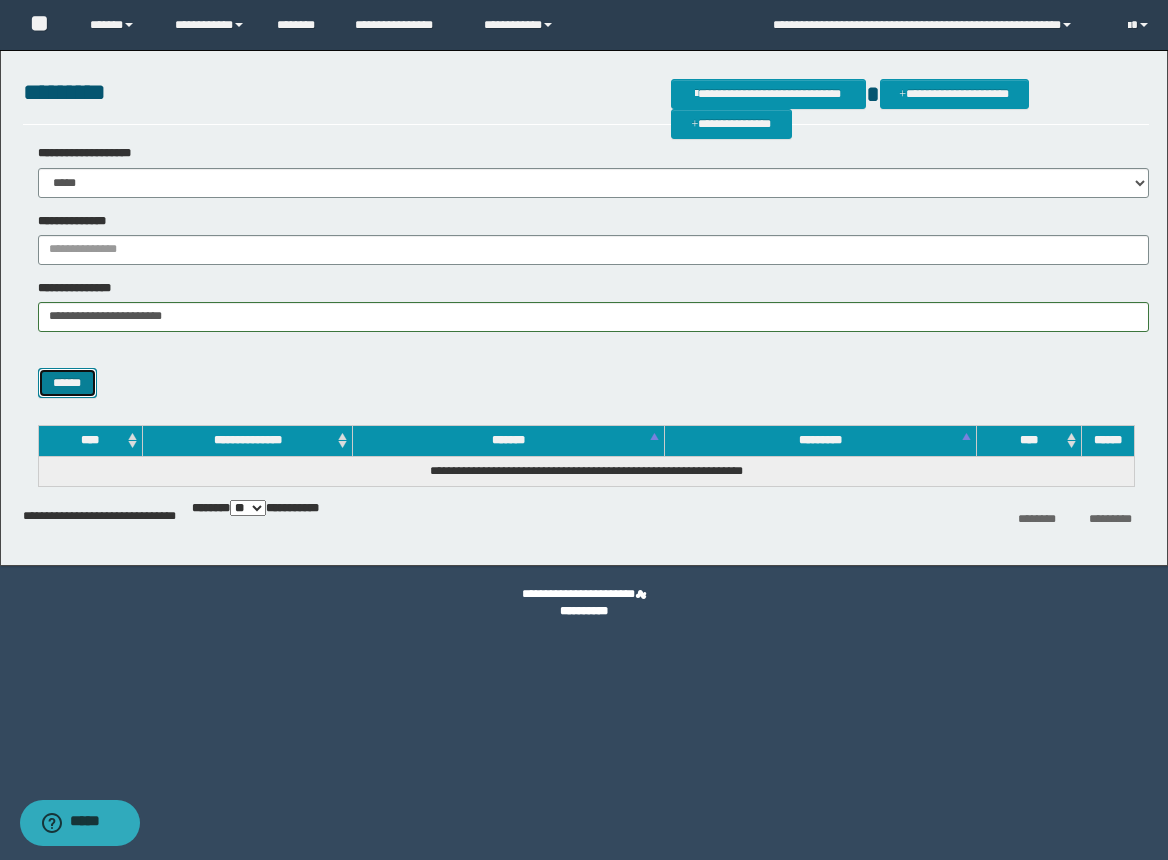 click on "******" at bounding box center [67, 383] 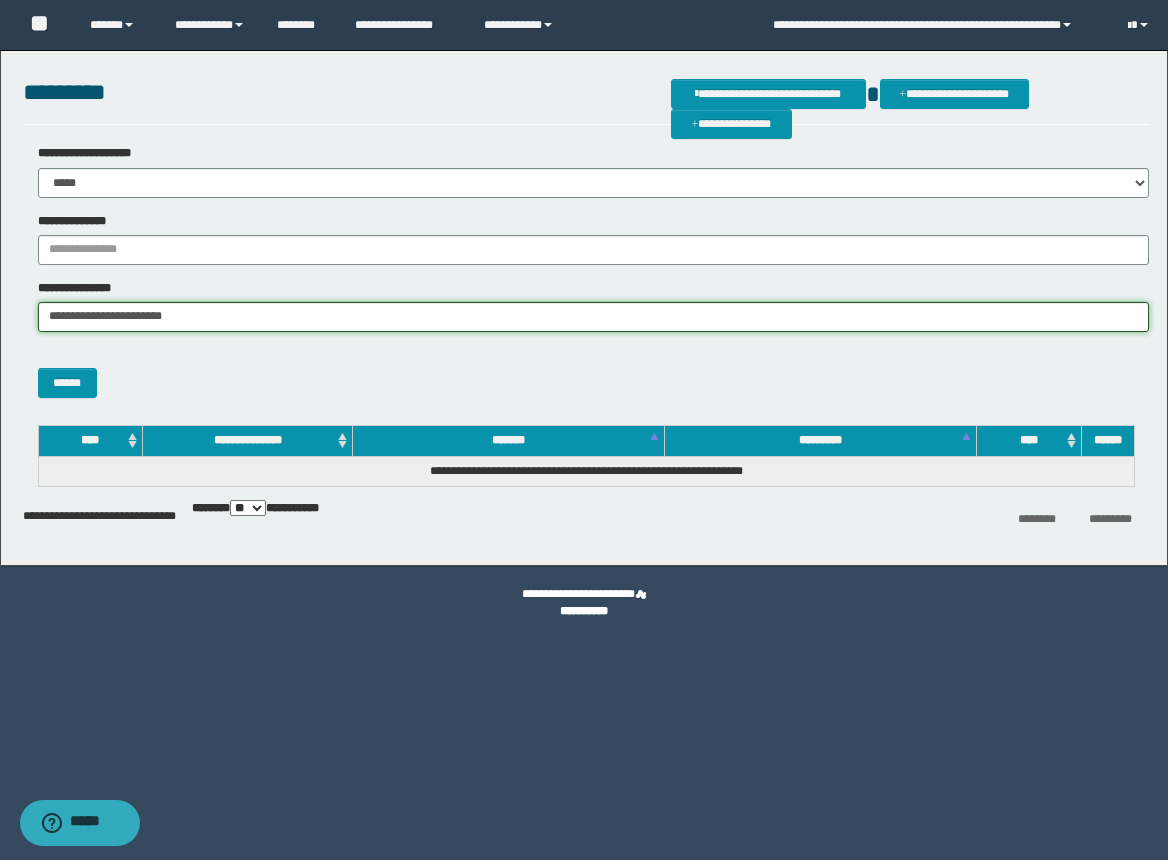 drag, startPoint x: 235, startPoint y: 317, endPoint x: 97, endPoint y: 322, distance: 138.09055 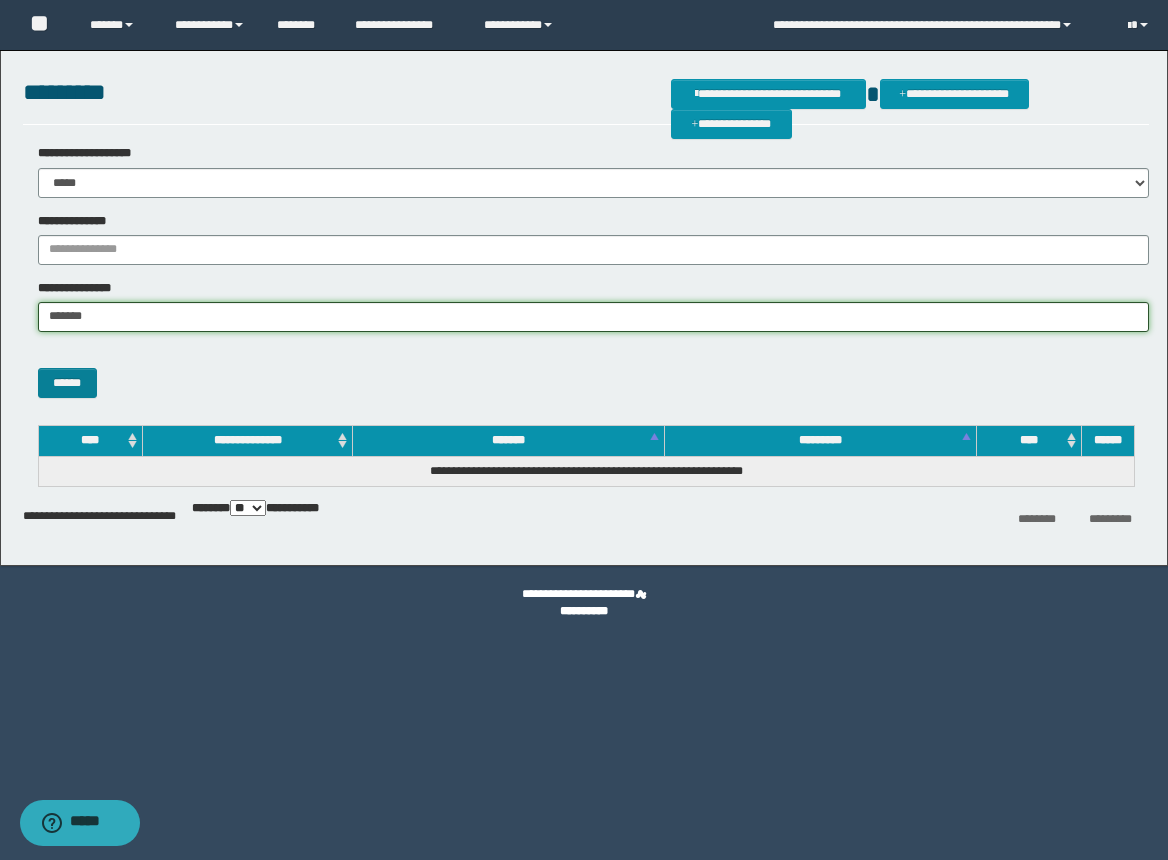 type on "*******" 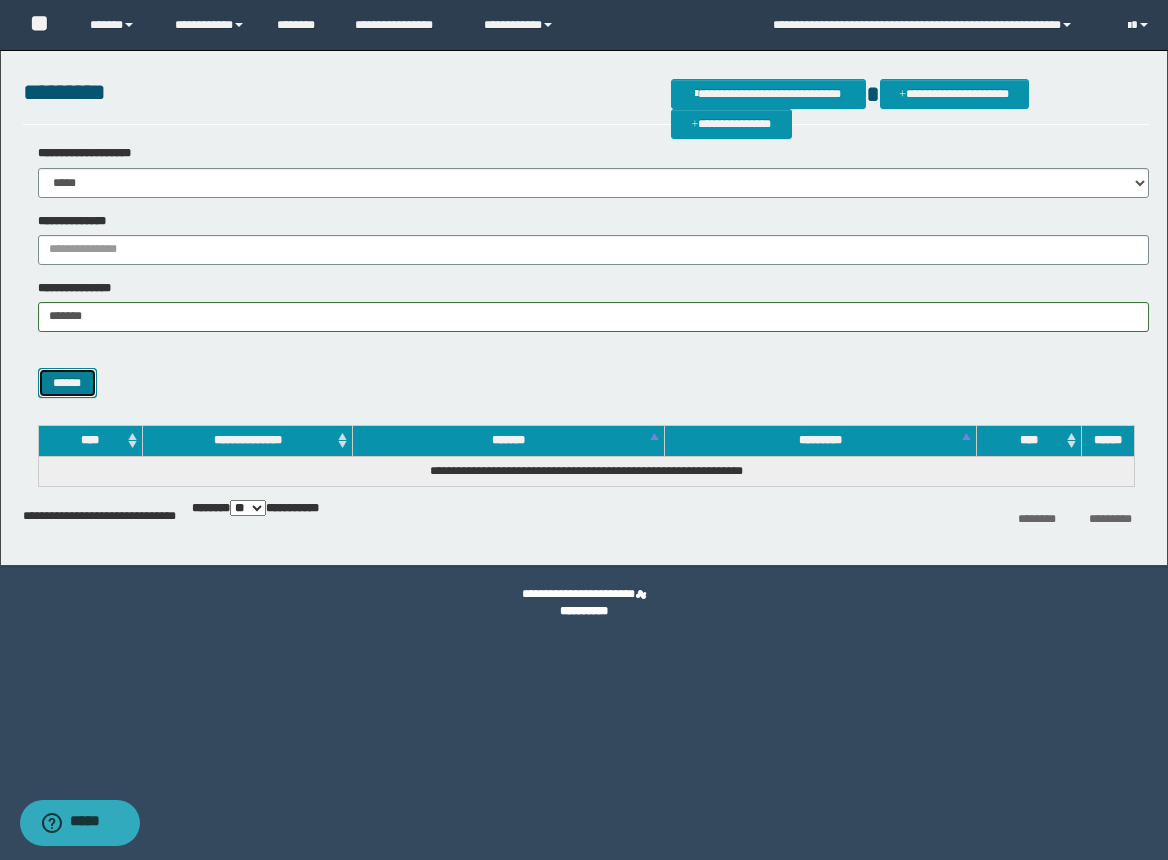 click on "******" at bounding box center [67, 383] 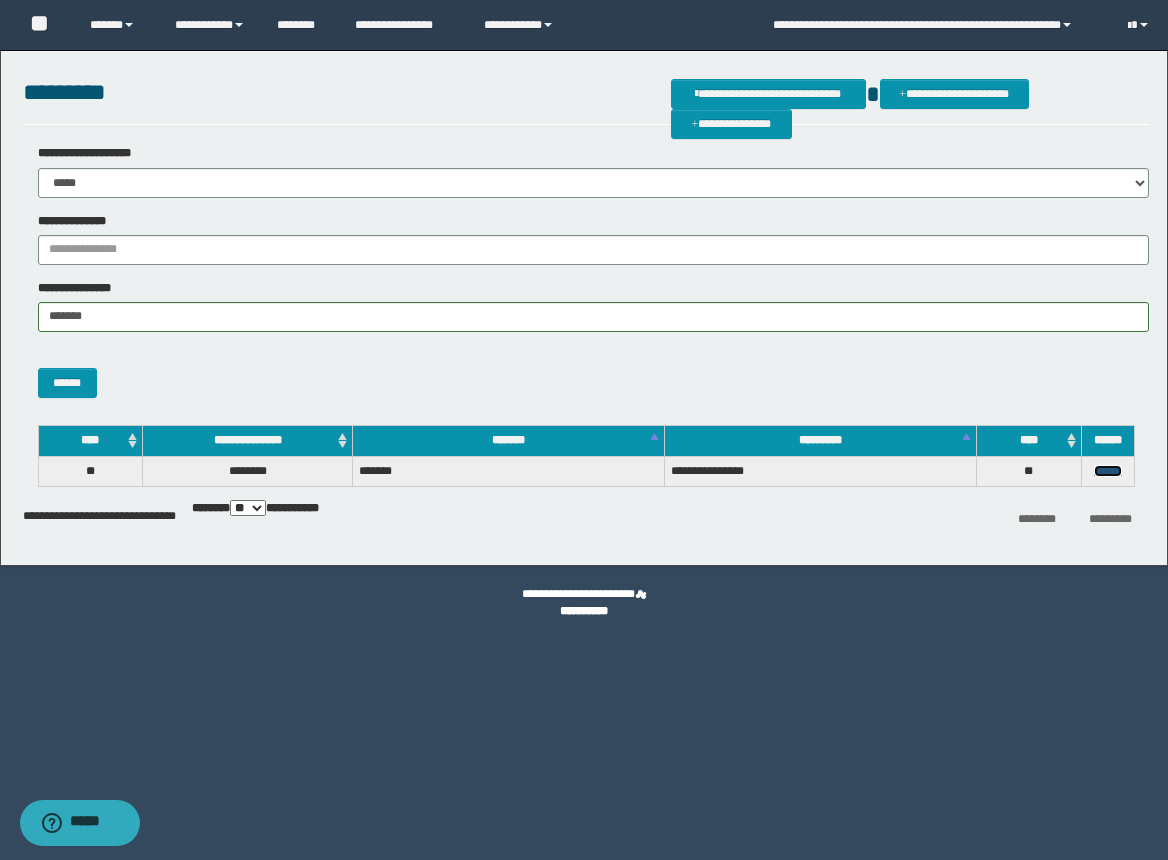 click on "******" at bounding box center (1108, 471) 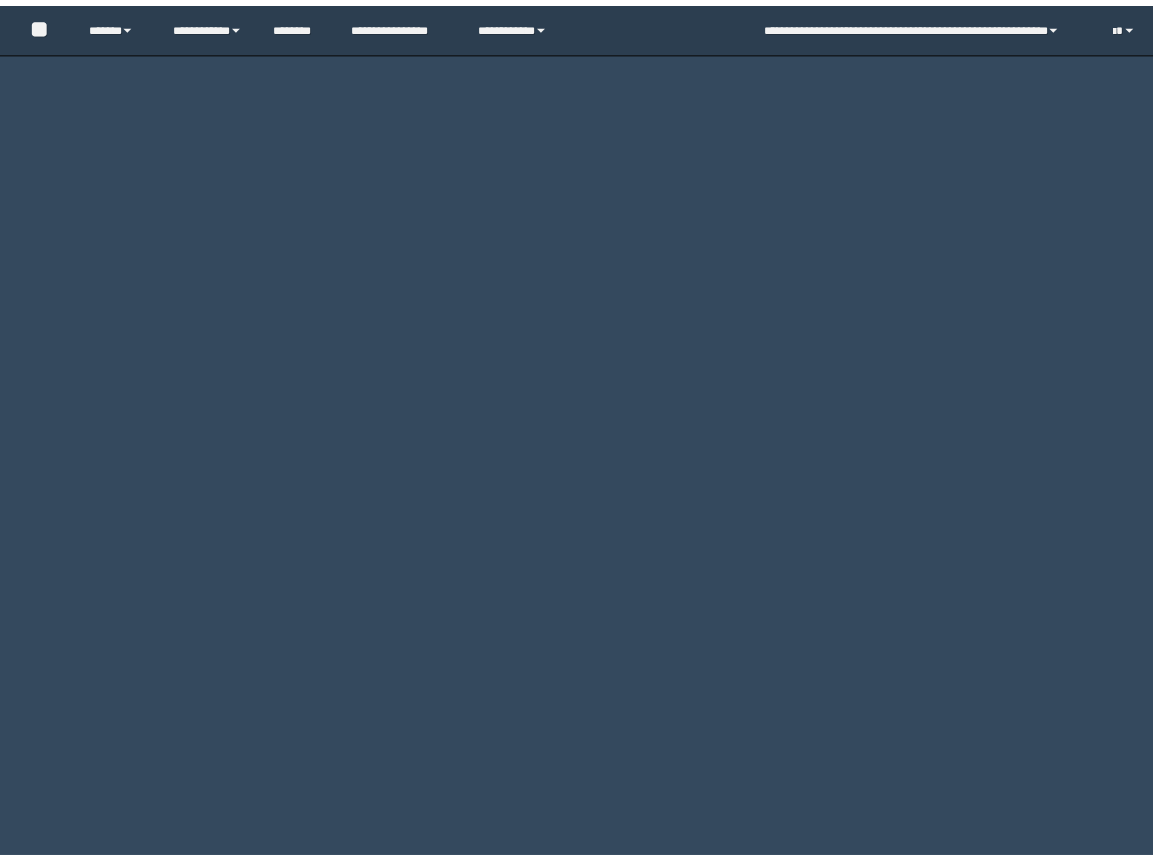 scroll, scrollTop: 0, scrollLeft: 0, axis: both 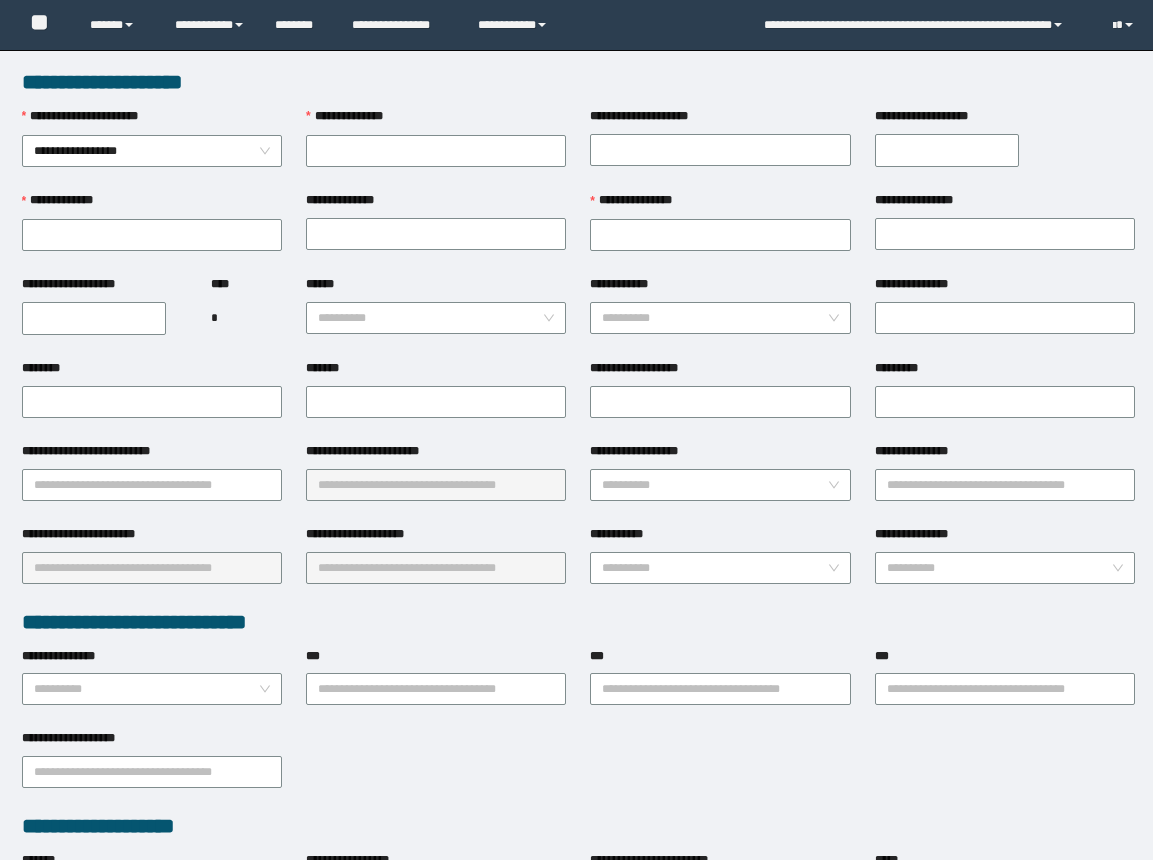 type on "********" 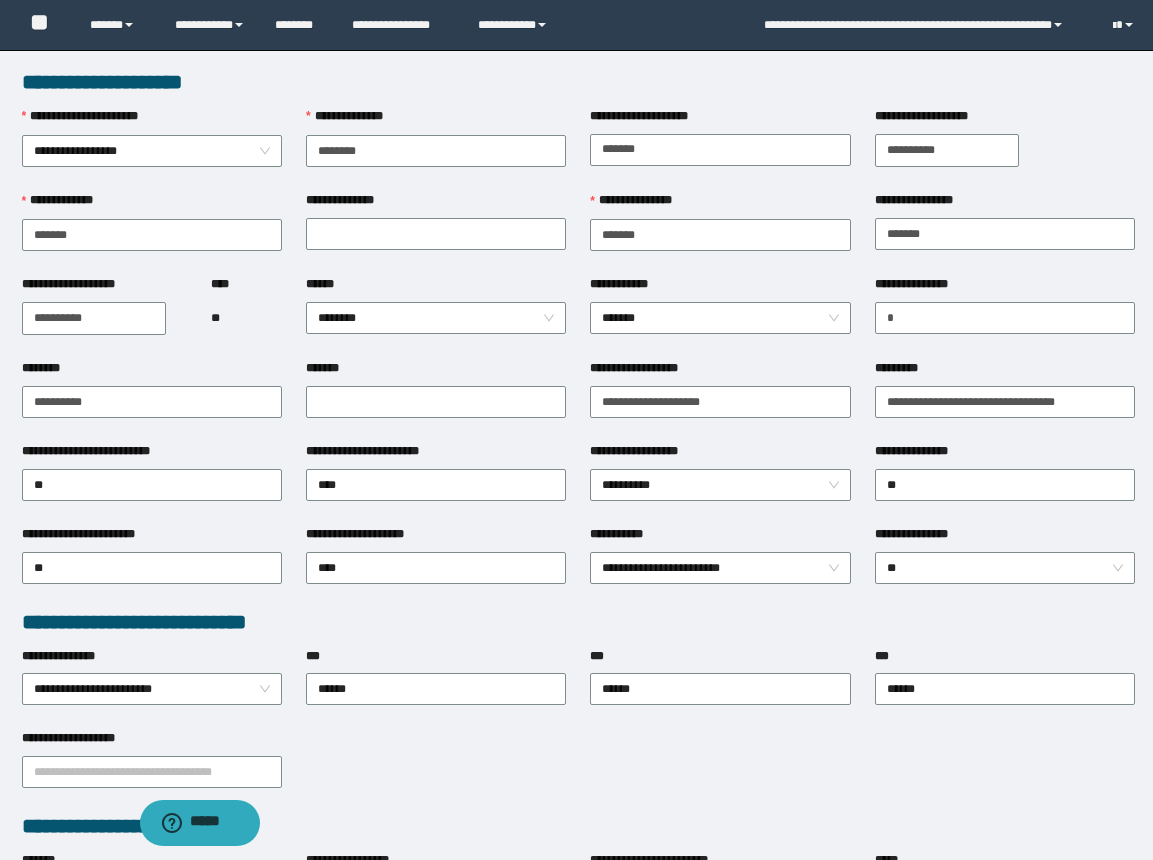 scroll, scrollTop: 0, scrollLeft: 0, axis: both 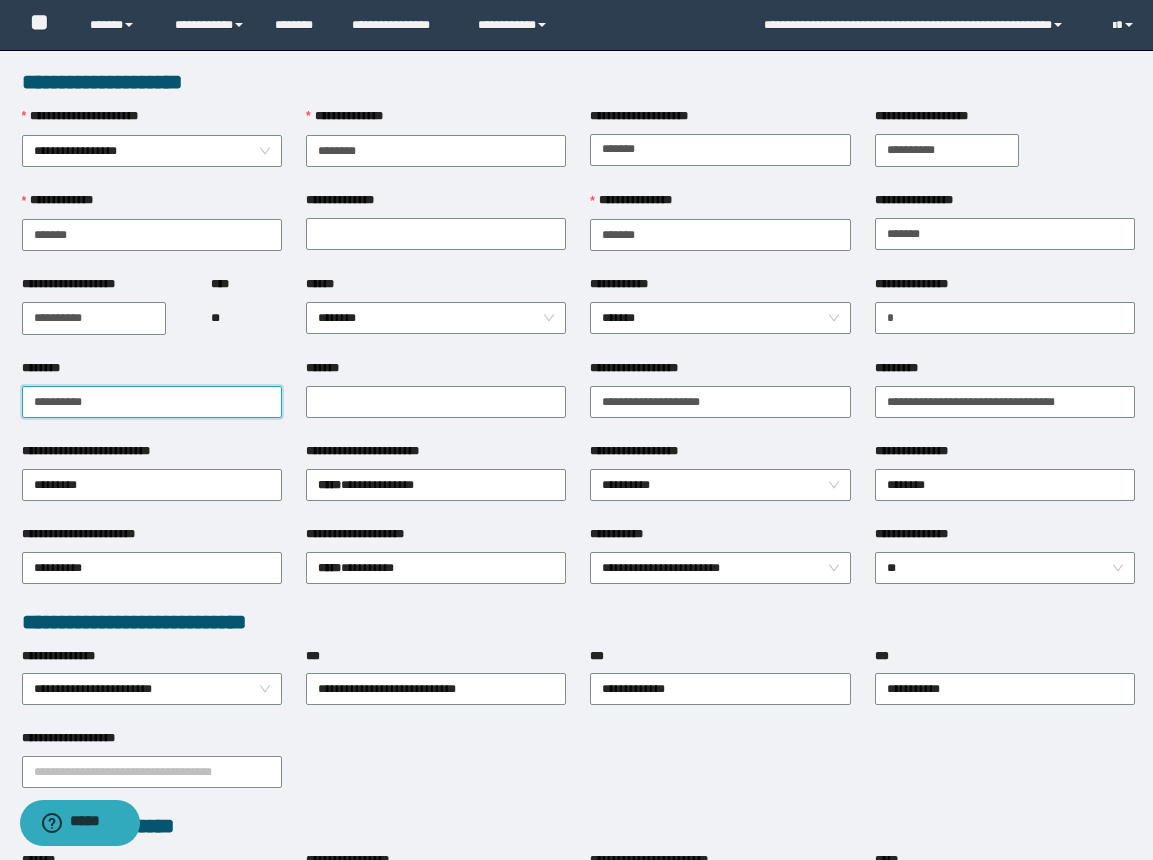 drag, startPoint x: 21, startPoint y: 401, endPoint x: -8, endPoint y: 399, distance: 29.068884 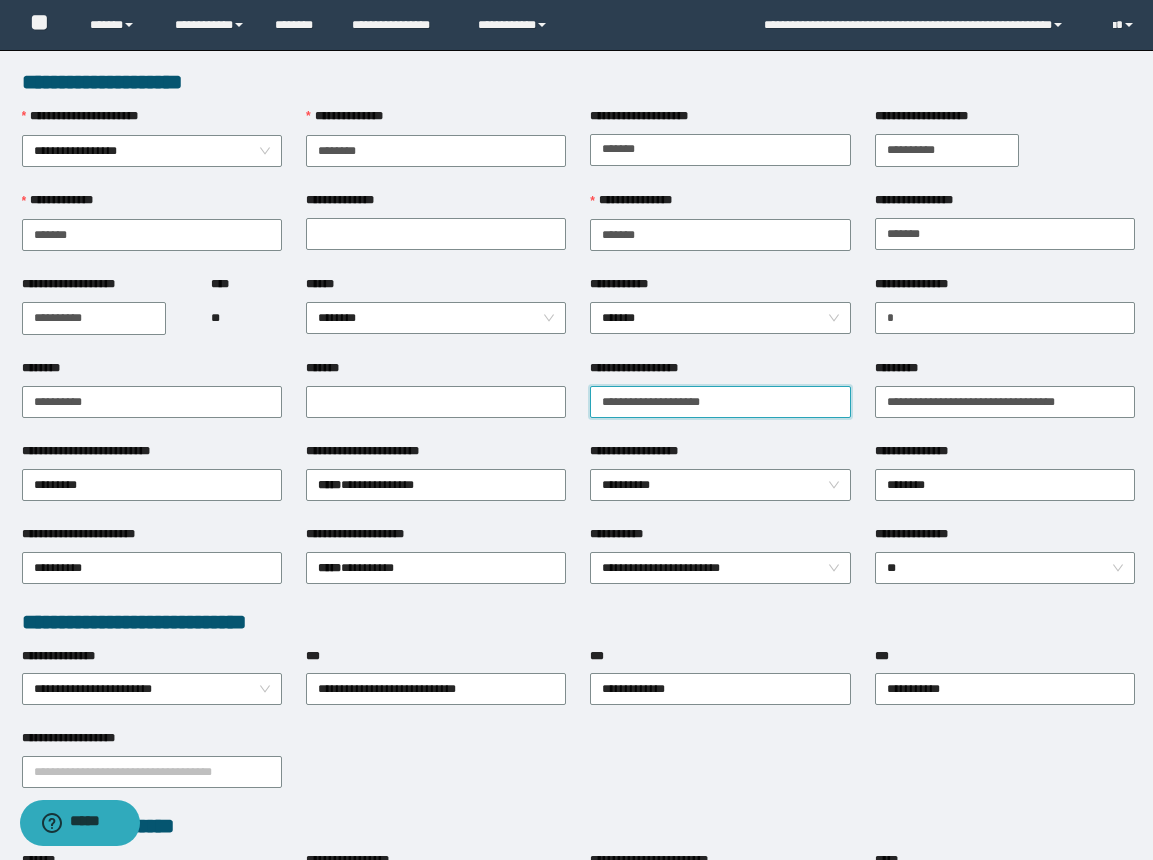 drag, startPoint x: 712, startPoint y: 402, endPoint x: 575, endPoint y: 402, distance: 137 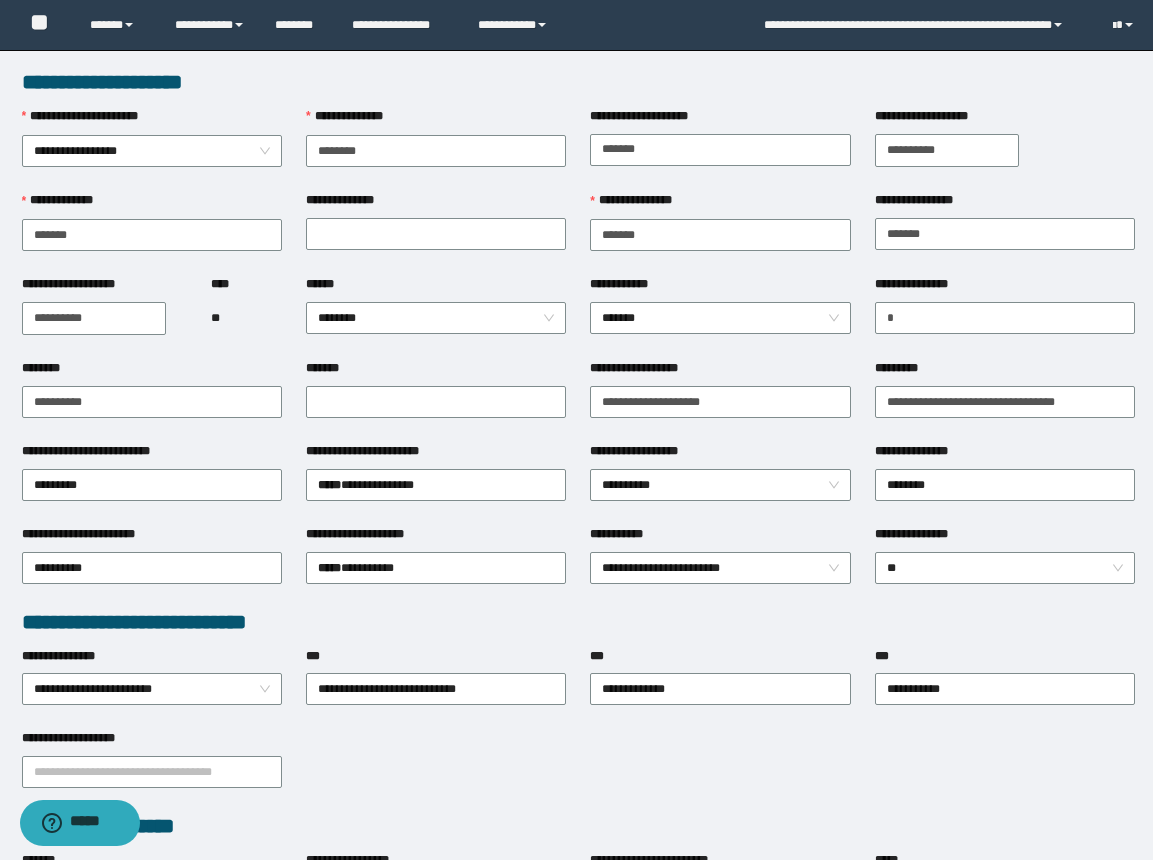 click on "*******" at bounding box center (436, 372) 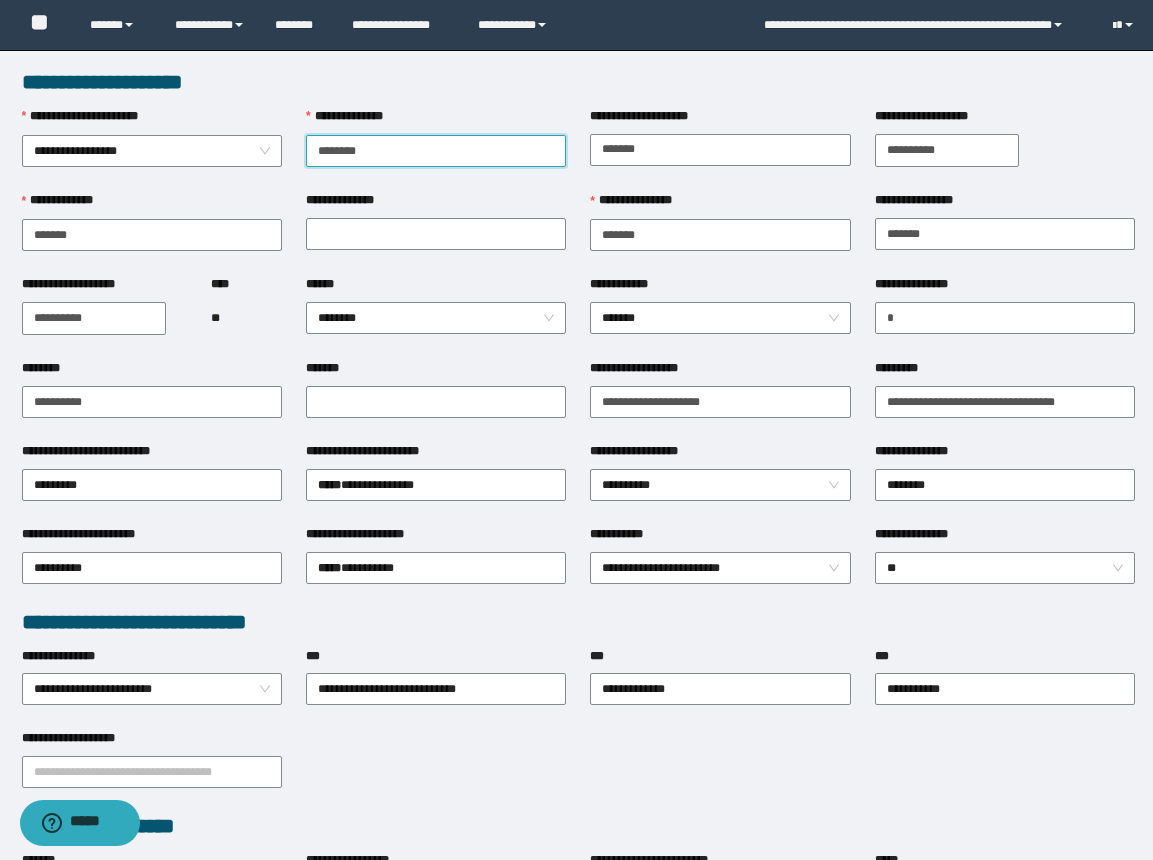 drag, startPoint x: 364, startPoint y: 148, endPoint x: 285, endPoint y: 157, distance: 79.51101 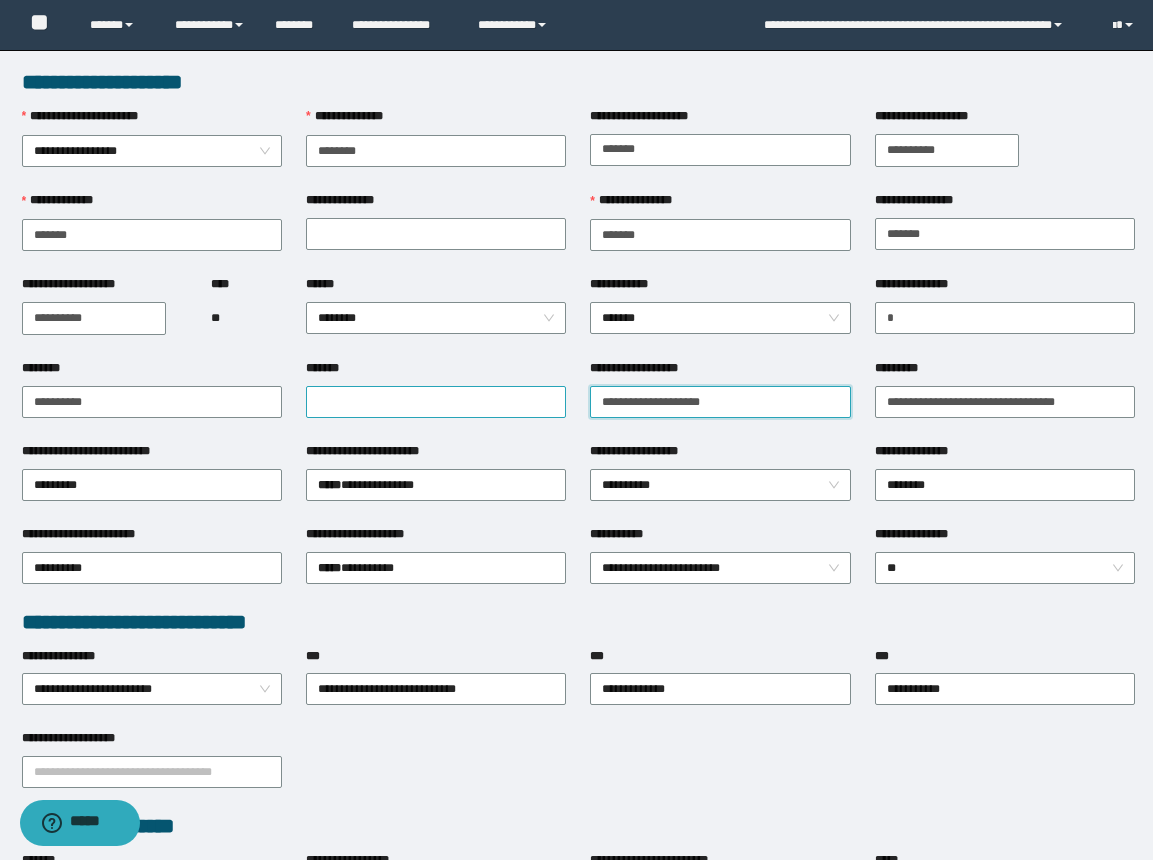 drag, startPoint x: 659, startPoint y: 396, endPoint x: 564, endPoint y: 399, distance: 95.047356 